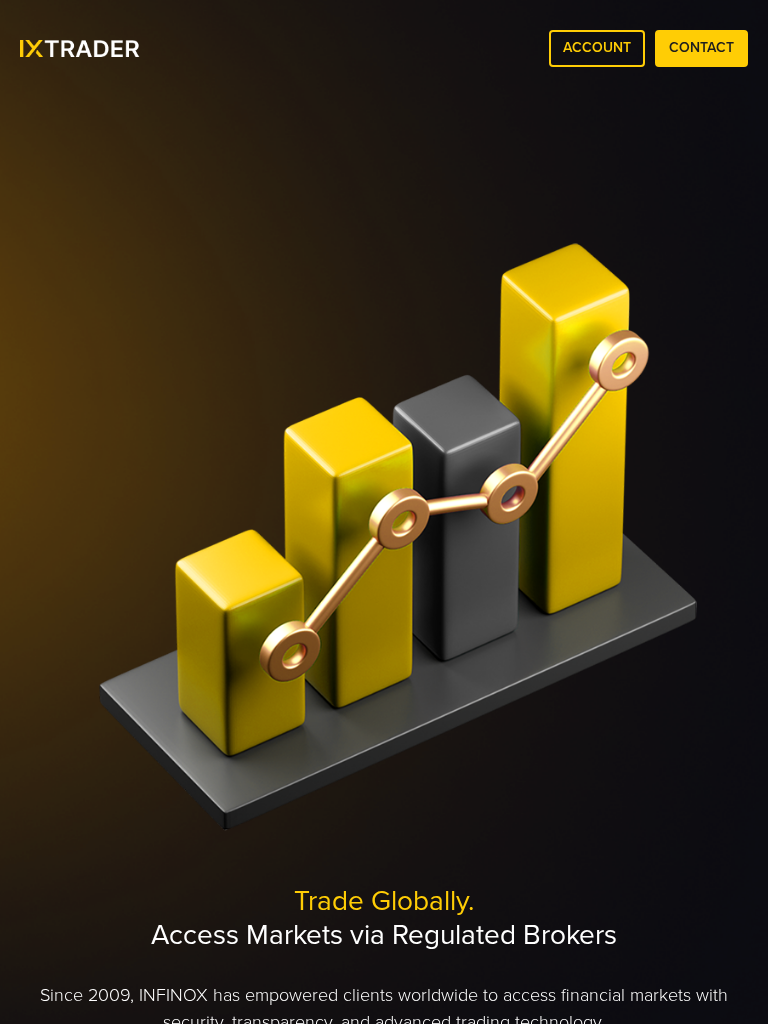 scroll, scrollTop: 7241, scrollLeft: 0, axis: vertical 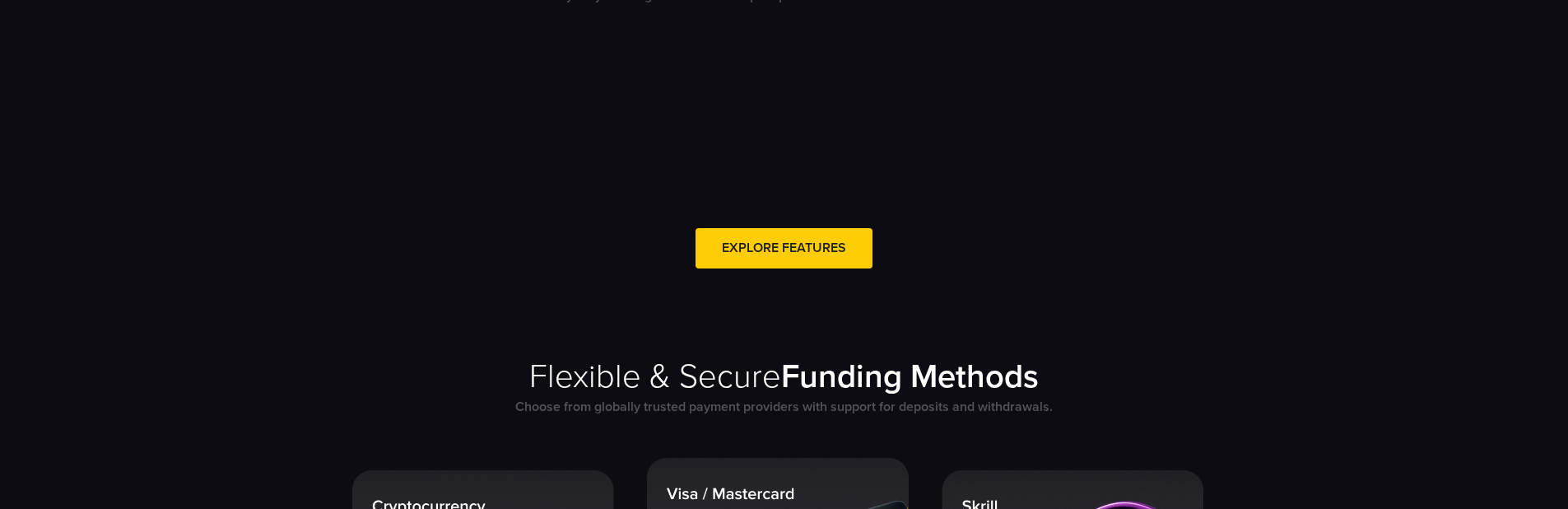 click on "Flexible & Secure  Funding Methods
Choose from globally trusted payment providers with support for deposits and withdrawals." at bounding box center (784, 642) 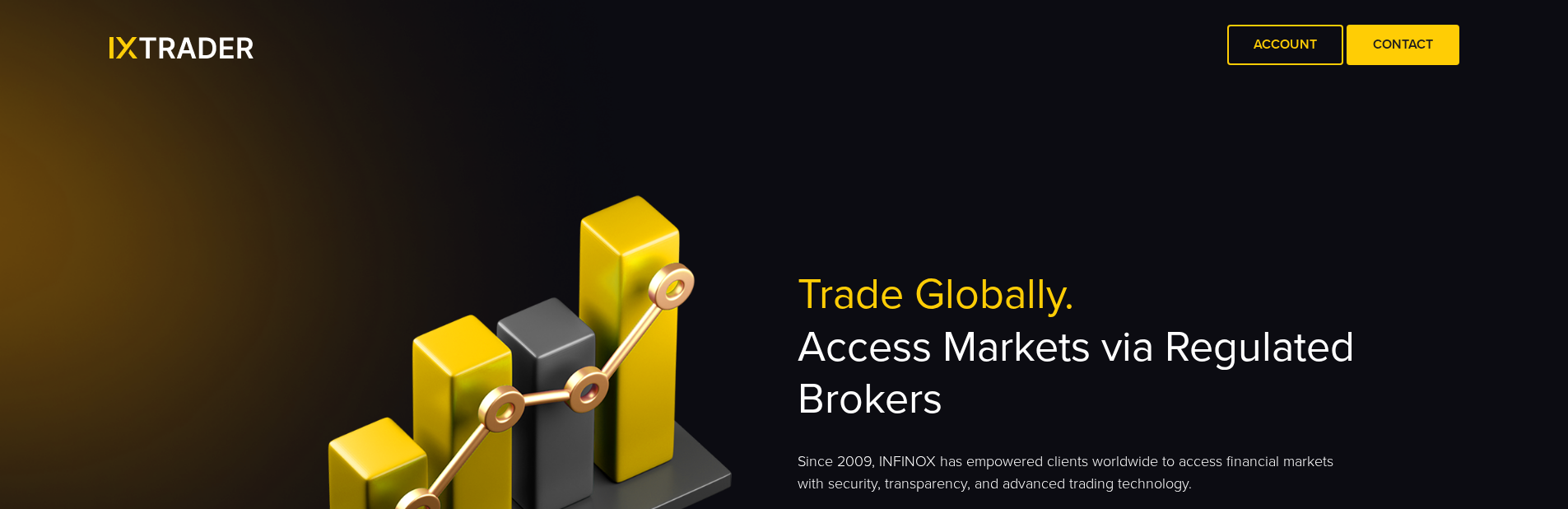 scroll, scrollTop: 0, scrollLeft: 0, axis: both 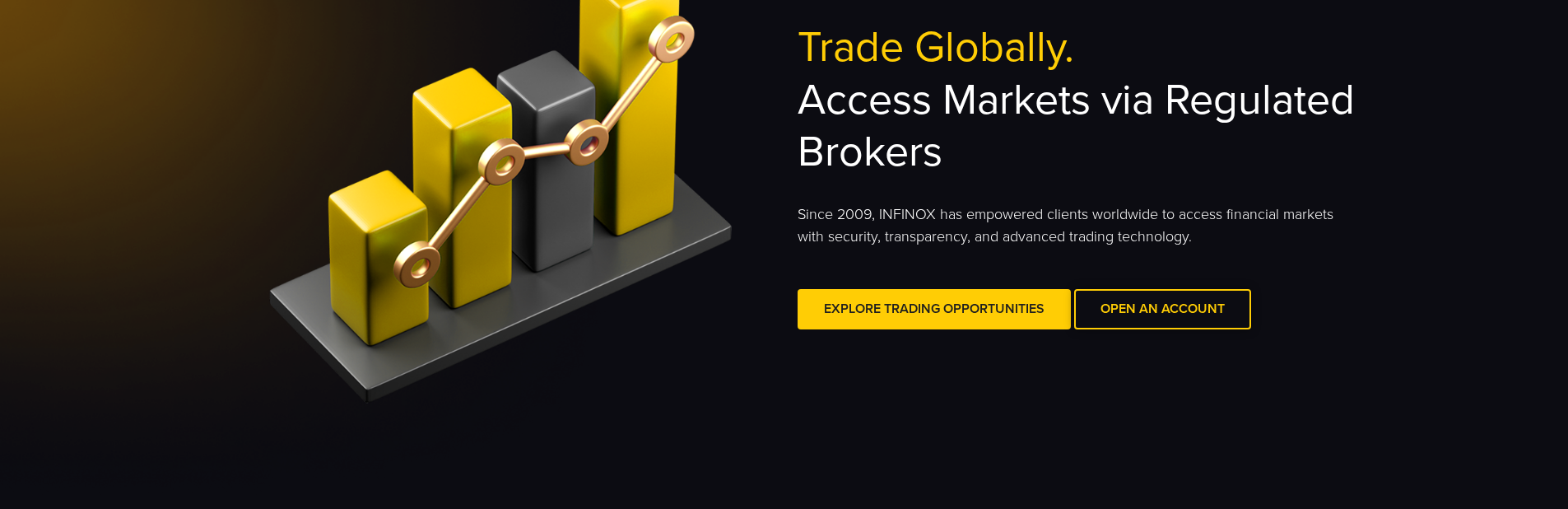 click at bounding box center [1162, 309] 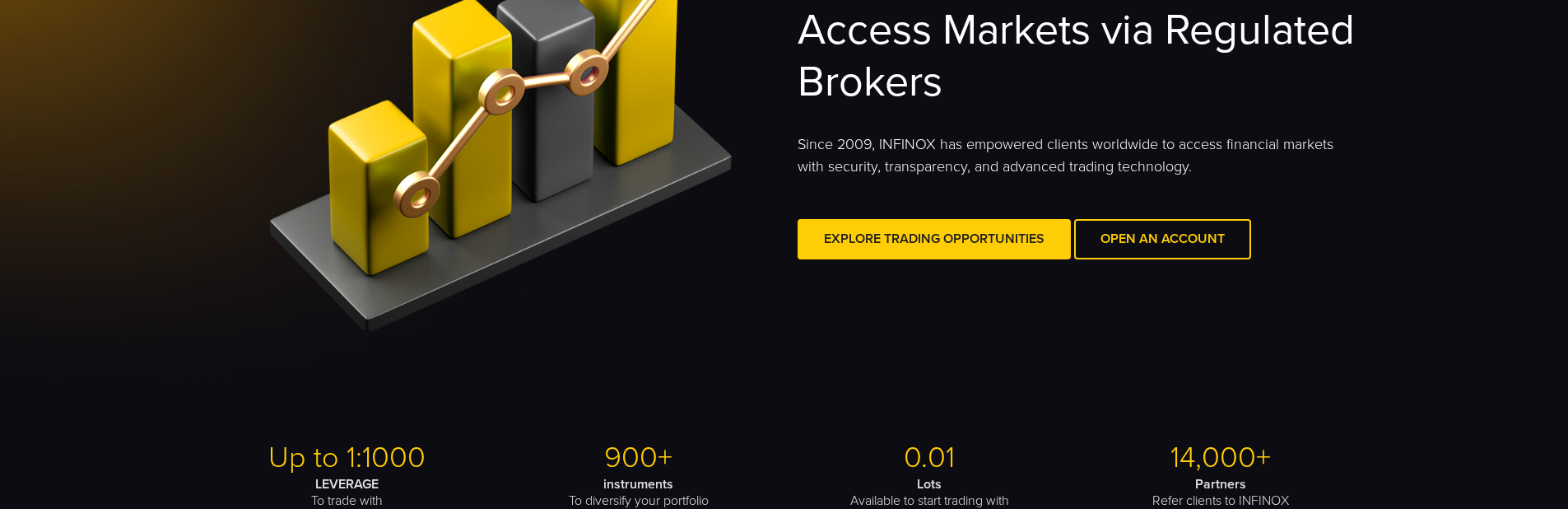 scroll, scrollTop: 329, scrollLeft: 0, axis: vertical 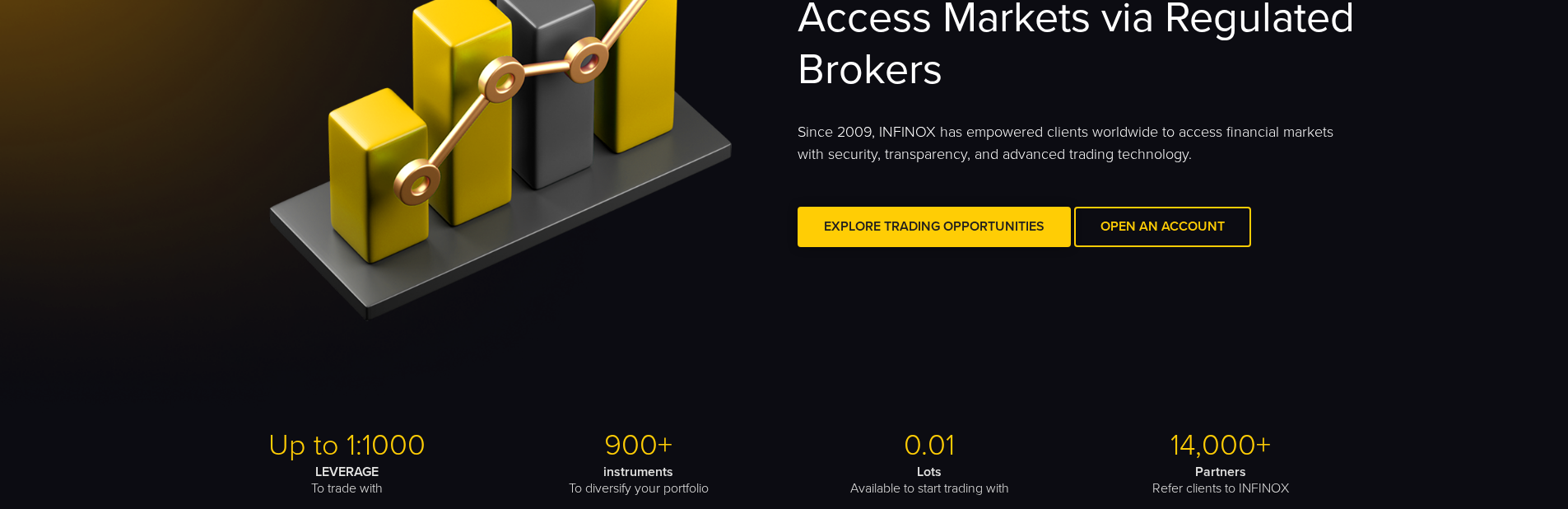 click at bounding box center [934, 226] 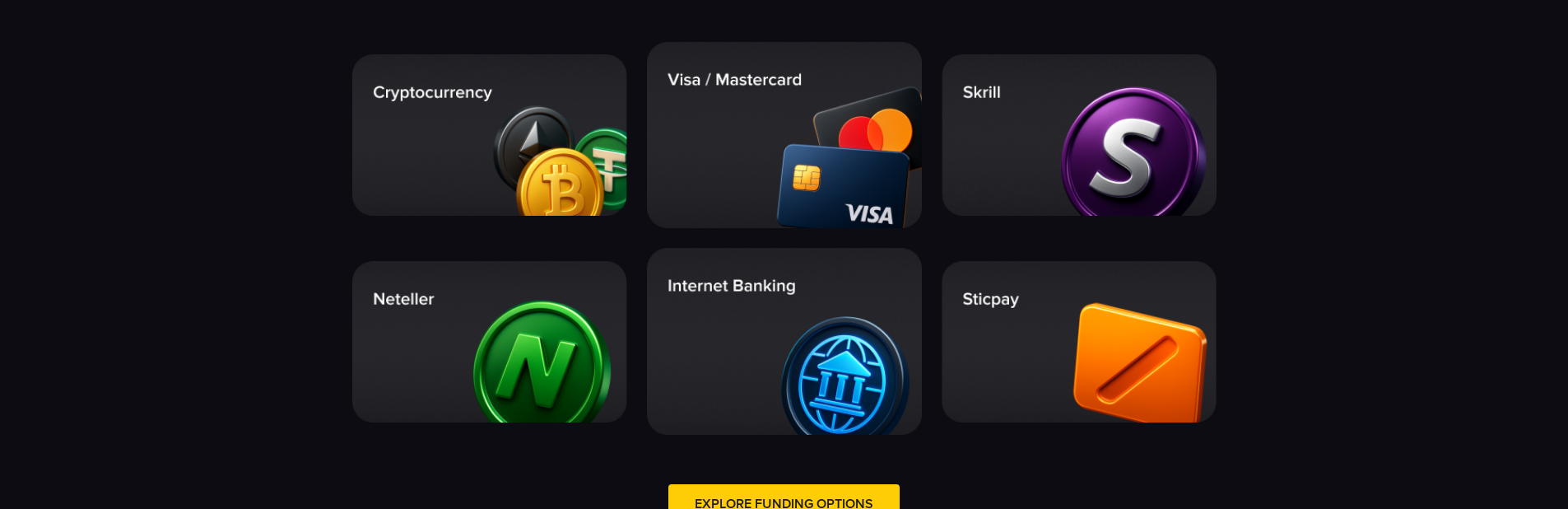 scroll, scrollTop: 3706, scrollLeft: 0, axis: vertical 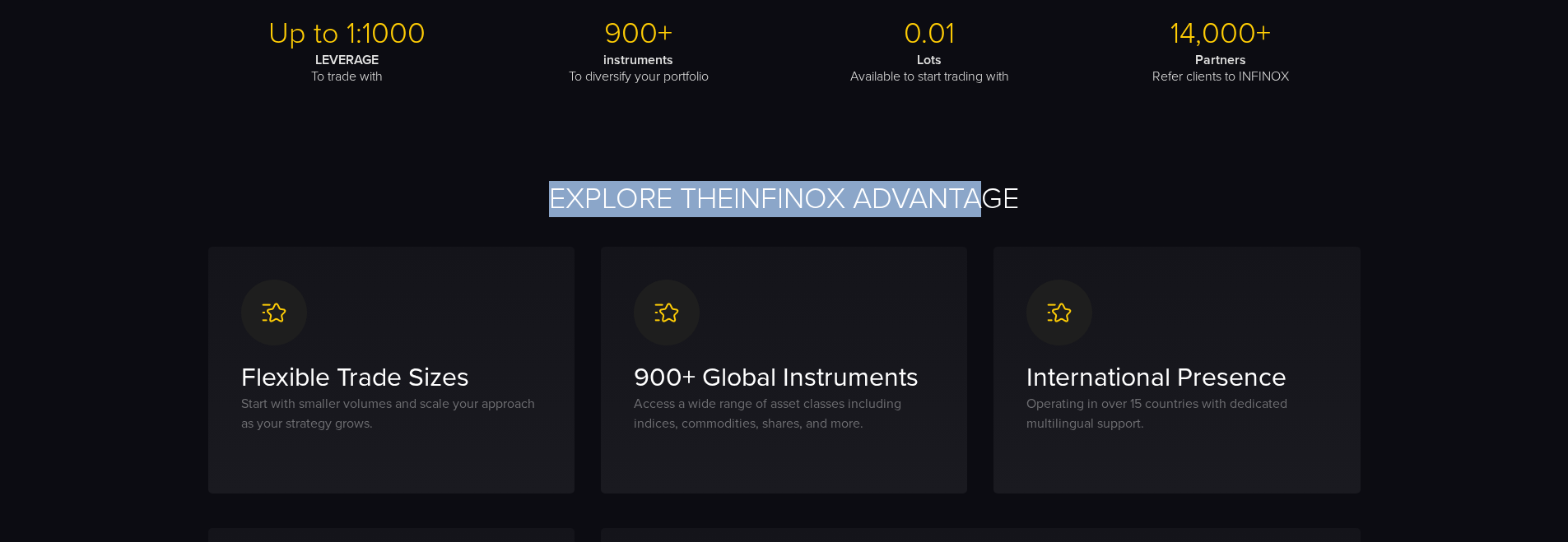 drag, startPoint x: 522, startPoint y: 180, endPoint x: 994, endPoint y: 215, distance: 473.2959 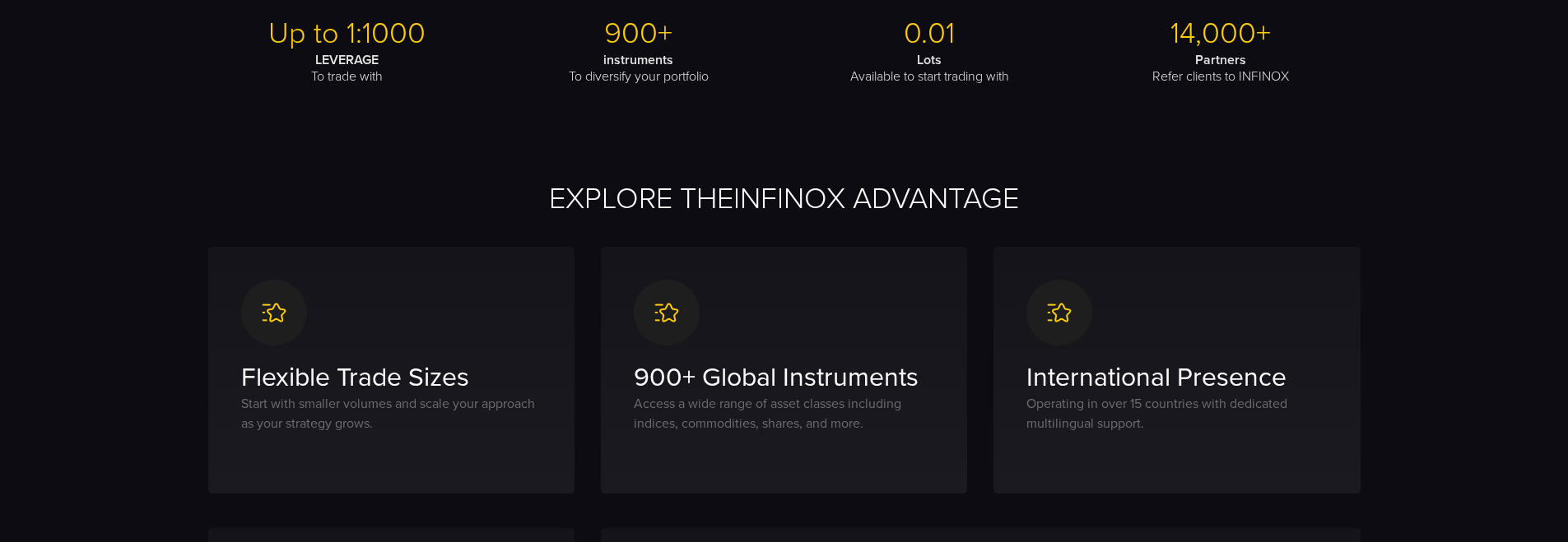 click on "EXPLORE THE   INFINOX ADVANTAGE" at bounding box center (784, 199) 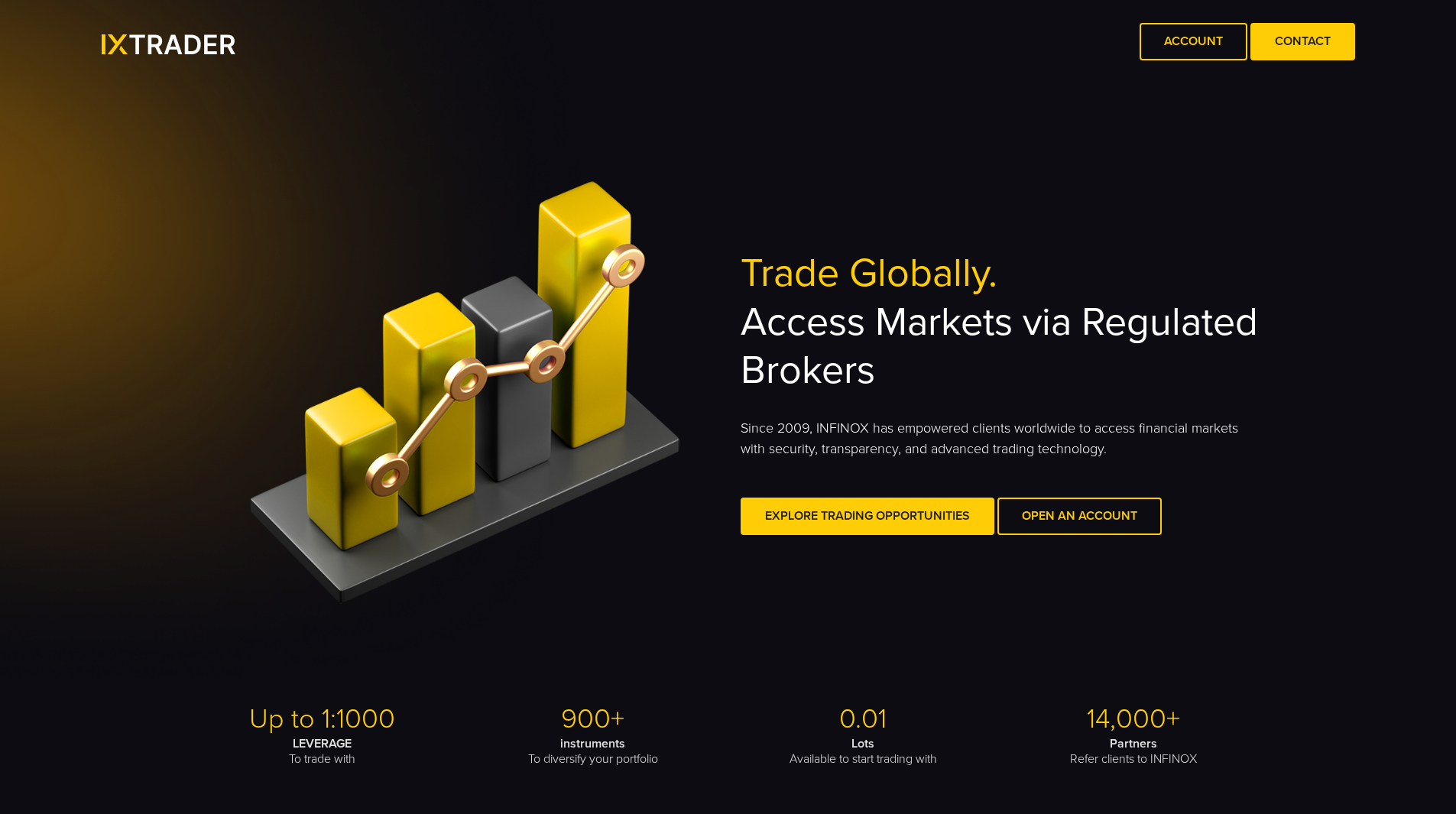 scroll, scrollTop: 0, scrollLeft: 0, axis: both 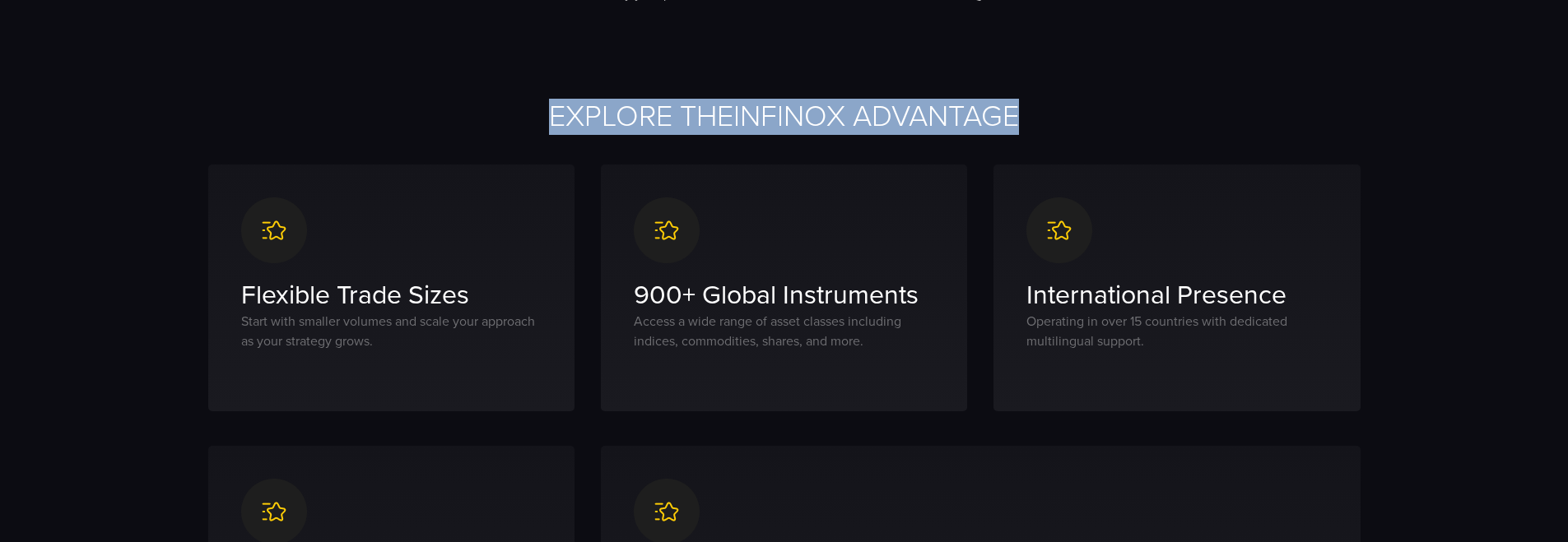drag, startPoint x: 552, startPoint y: 110, endPoint x: 1084, endPoint y: 100, distance: 532.09398 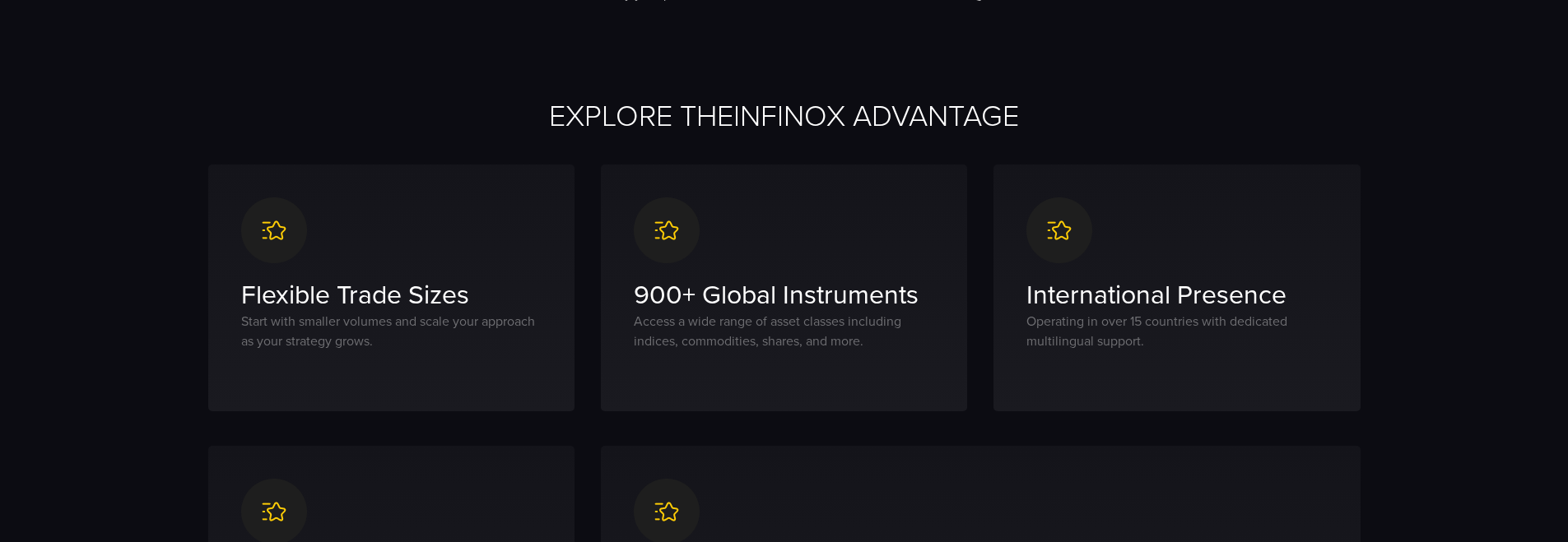 click on "International Presence
Operating in over 15 countries with dedicated multilingual support." at bounding box center [1176, 288] 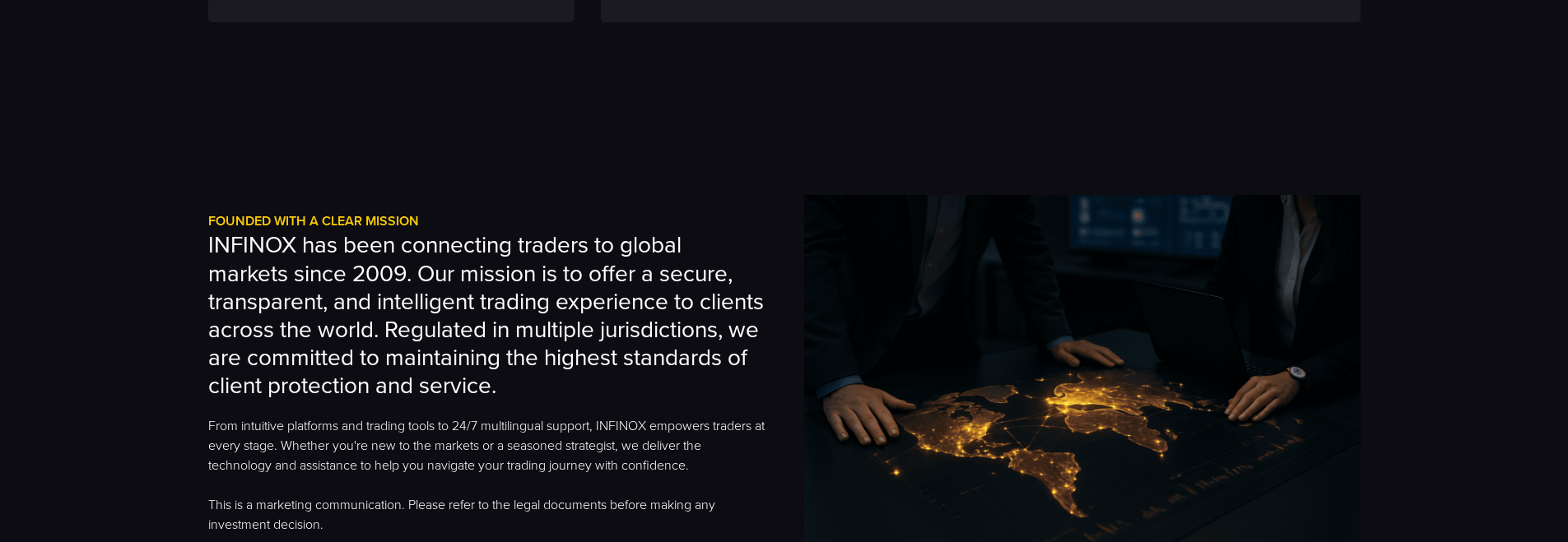 scroll, scrollTop: 1398, scrollLeft: 0, axis: vertical 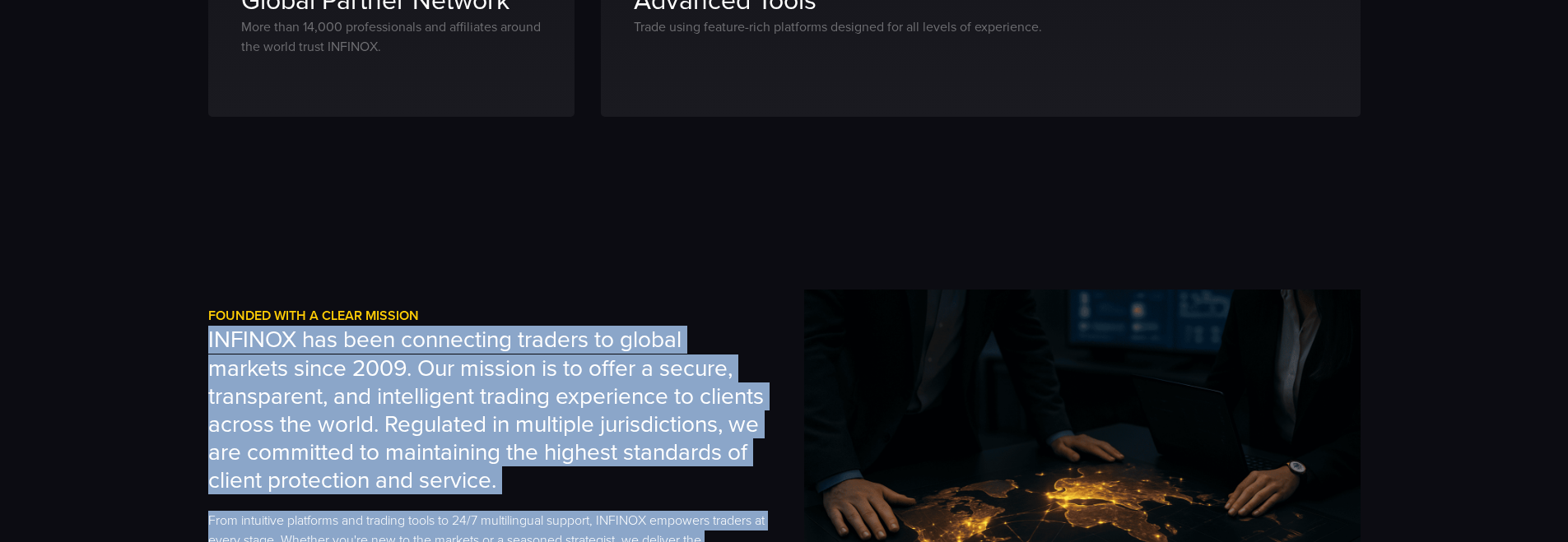 drag, startPoint x: 426, startPoint y: 207, endPoint x: 822, endPoint y: 229, distance: 396.61064 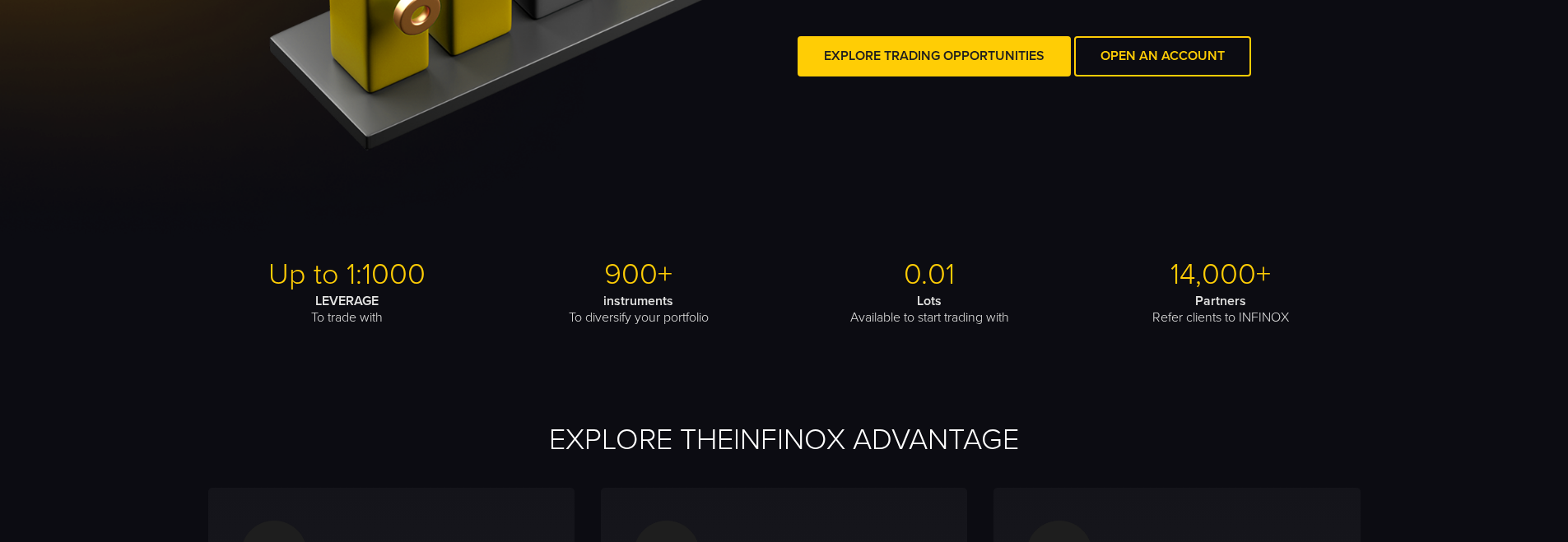 scroll, scrollTop: 0, scrollLeft: 0, axis: both 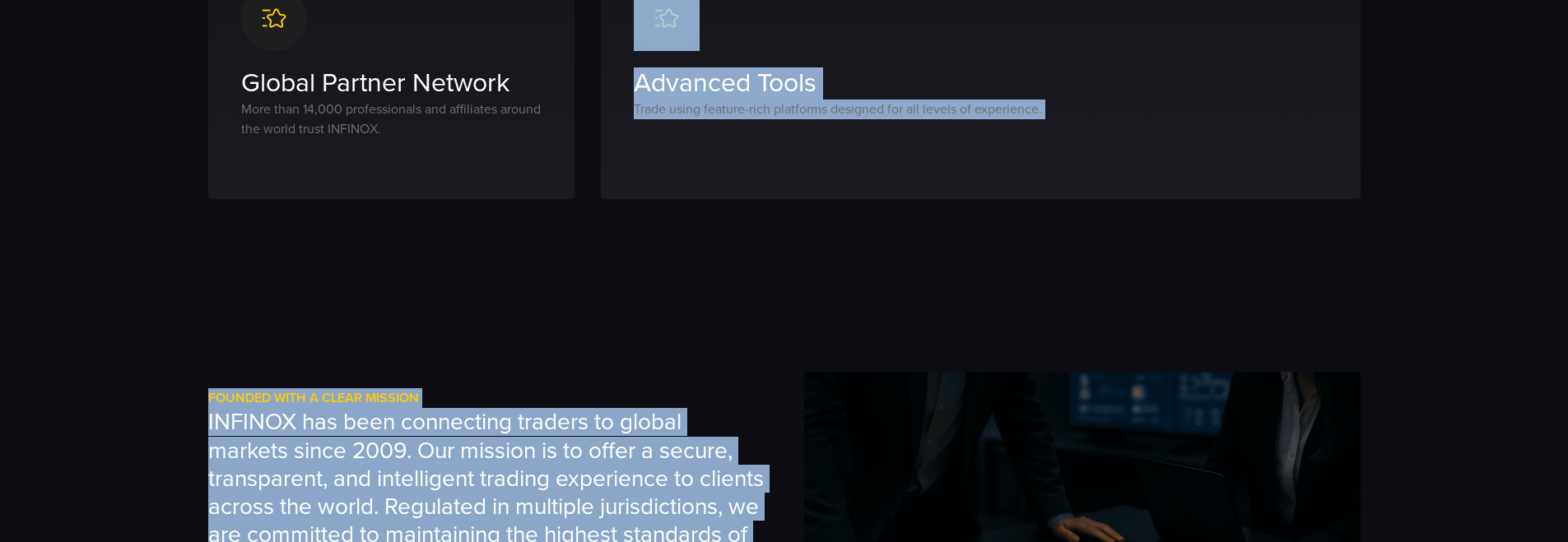 drag, startPoint x: 461, startPoint y: 271, endPoint x: 1089, endPoint y: 299, distance: 628.6239 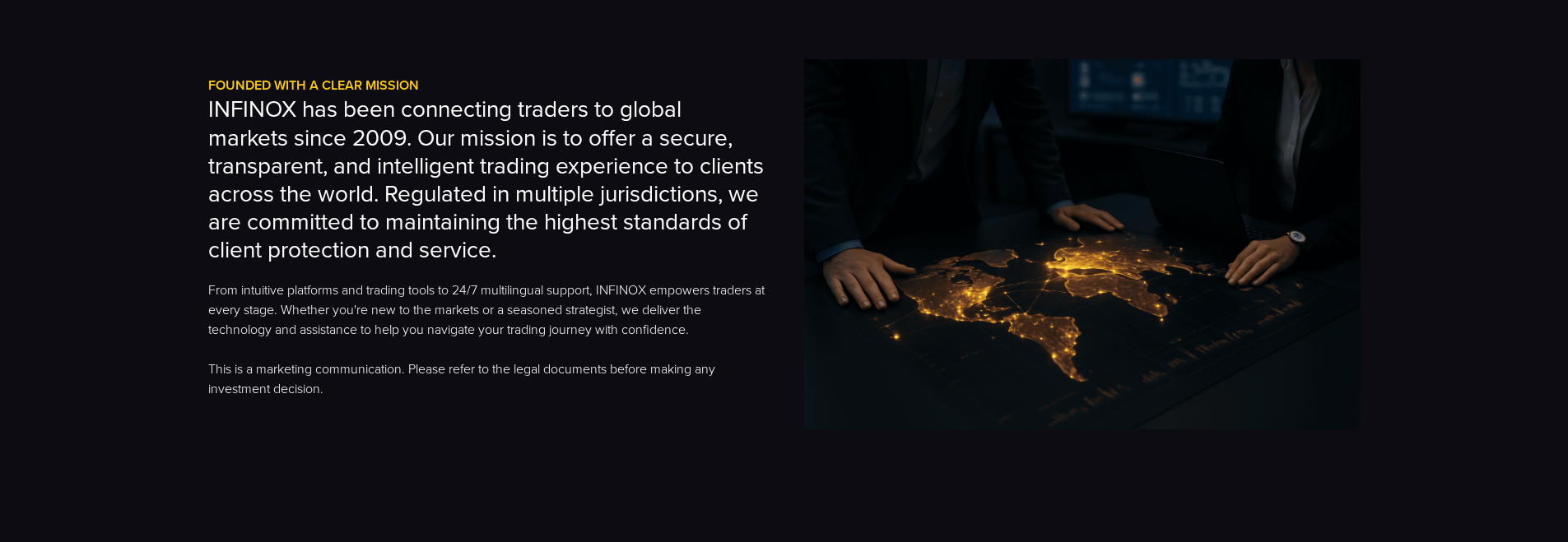 scroll, scrollTop: 1645, scrollLeft: 0, axis: vertical 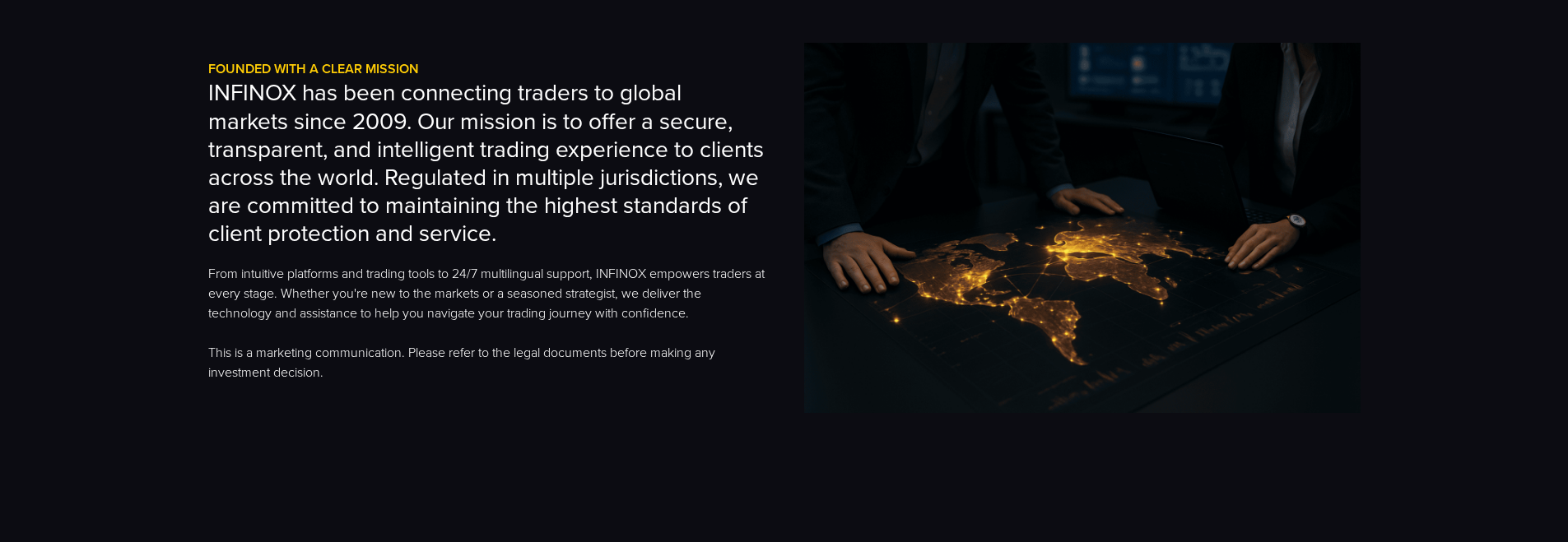 click on "Platform Overview
Platforms Tailored to Your Strategy
Select from secure, intuitive platforms built to match your preferred trading style:
Advanced Charting & Analysis
Technical tools and interactive charts to help refine your market strategies.
Explore Features
IX Social" at bounding box center [784, 794] 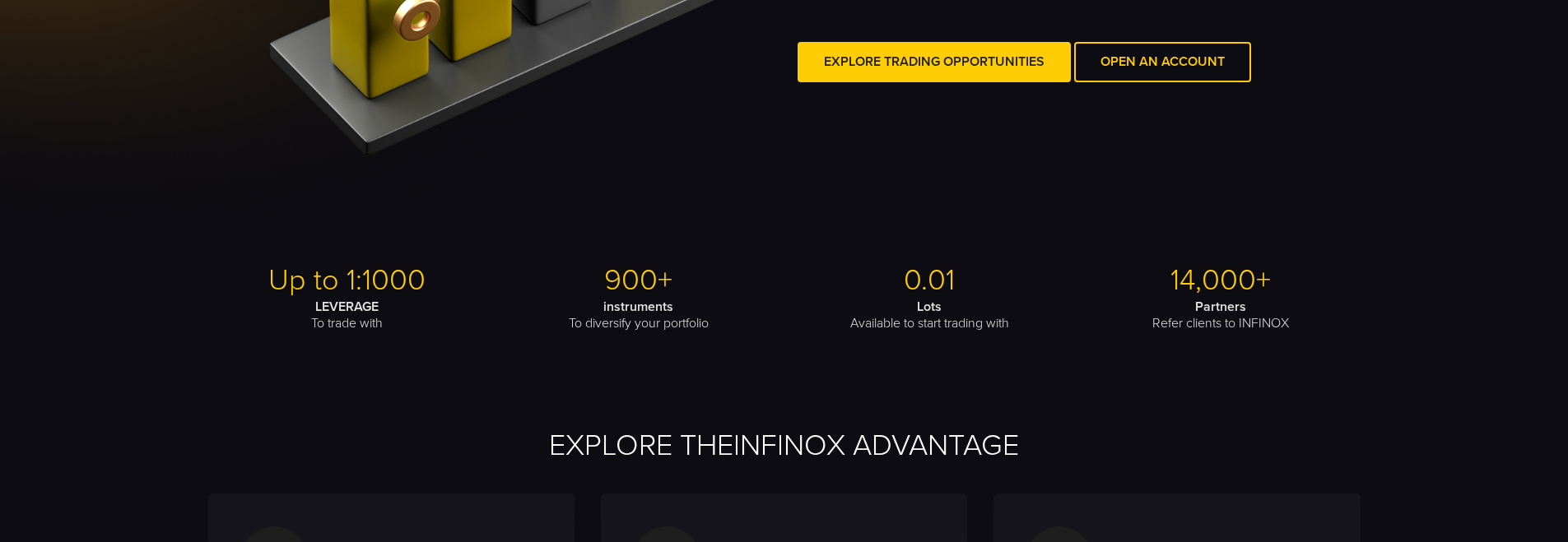 scroll, scrollTop: 357, scrollLeft: 0, axis: vertical 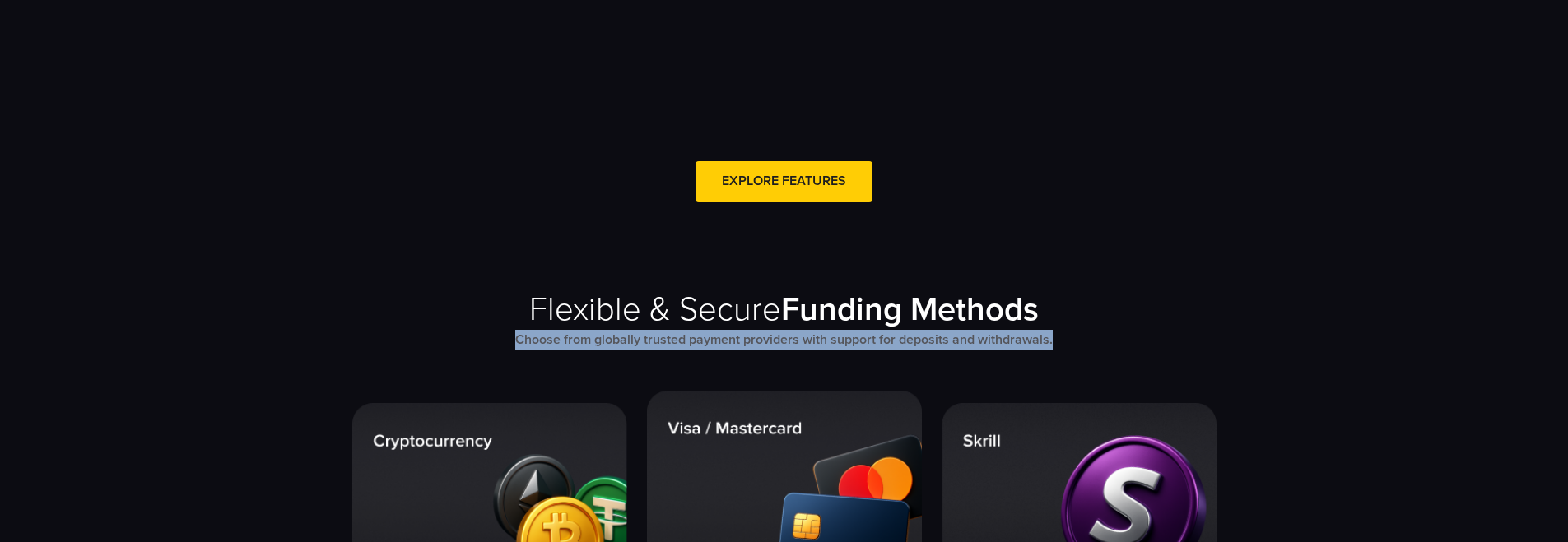 drag, startPoint x: 537, startPoint y: 335, endPoint x: 1060, endPoint y: 338, distance: 523.0086 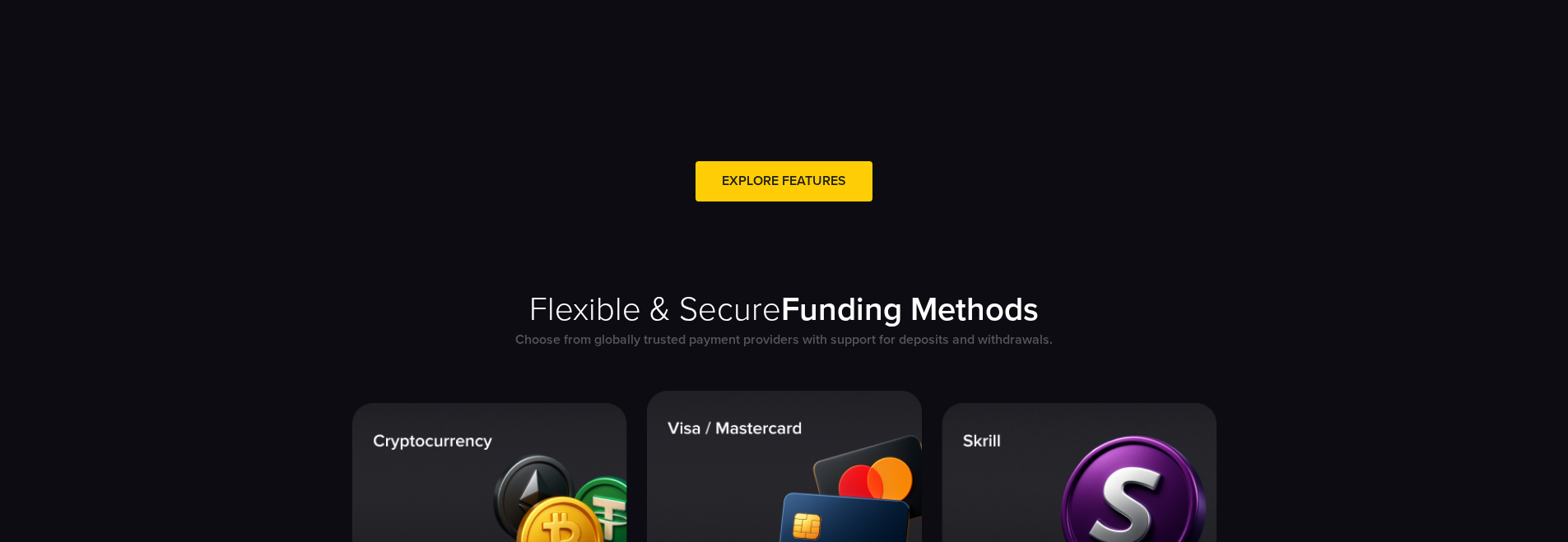 click on "Flexible & Secure  Funding Methods
Choose from globally trusted payment providers with support for deposits and withdrawals." at bounding box center (784, 584) 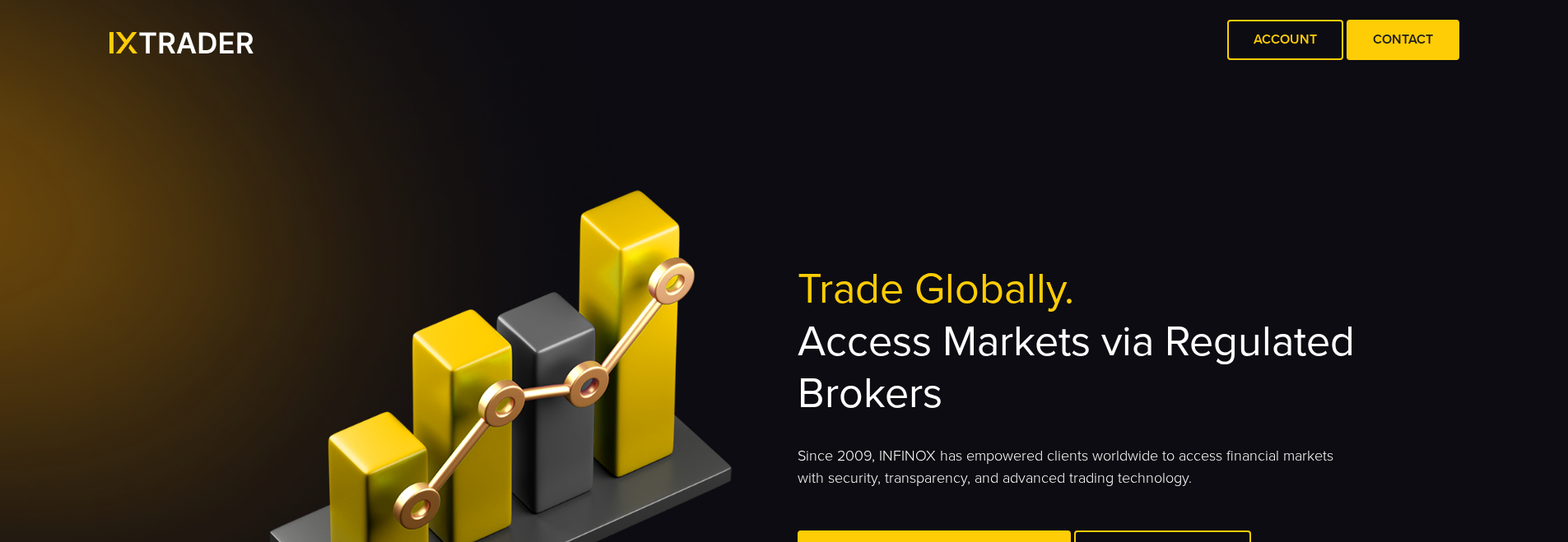 scroll, scrollTop: 0, scrollLeft: 0, axis: both 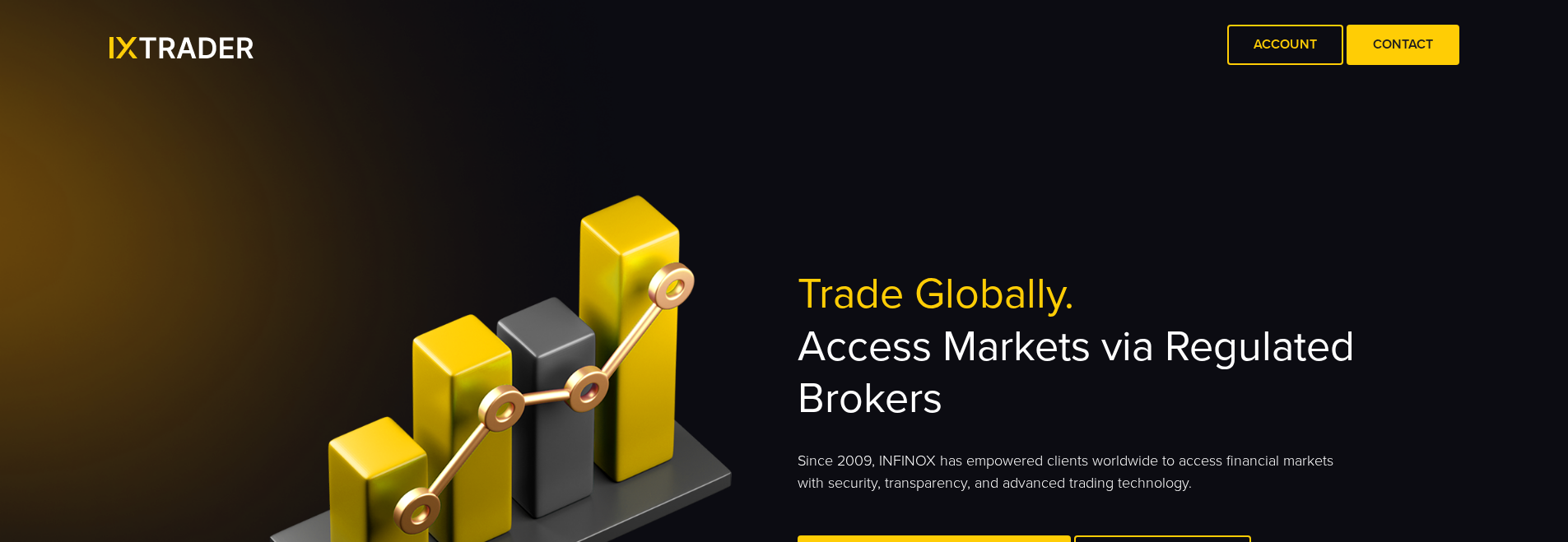 click at bounding box center [182, 48] 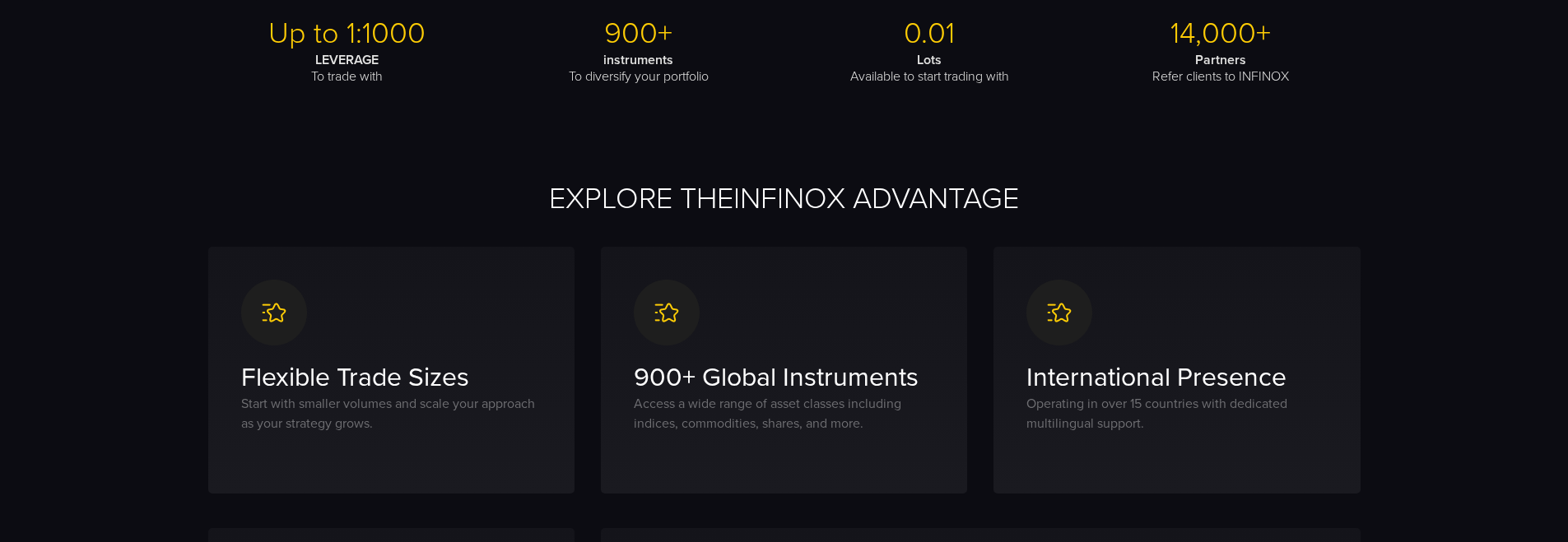 scroll, scrollTop: 905, scrollLeft: 0, axis: vertical 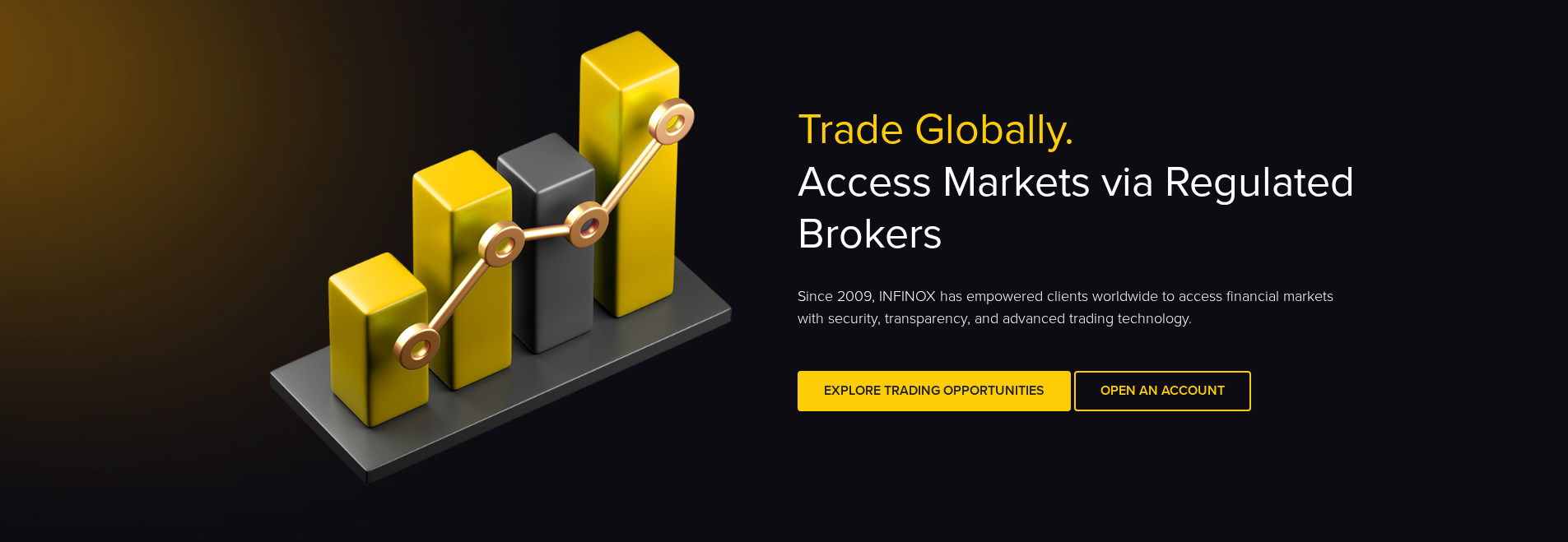 drag, startPoint x: 803, startPoint y: 194, endPoint x: 999, endPoint y: 246, distance: 202.78067 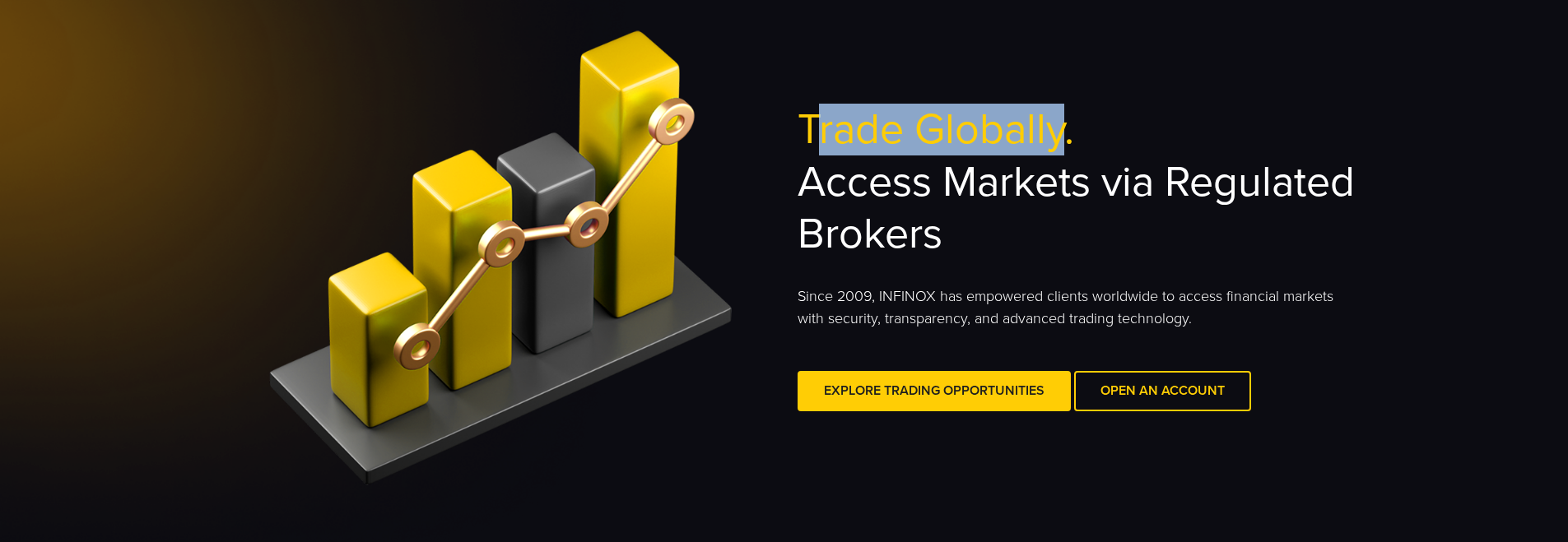 drag, startPoint x: 816, startPoint y: 135, endPoint x: 1084, endPoint y: 137, distance: 268.0075 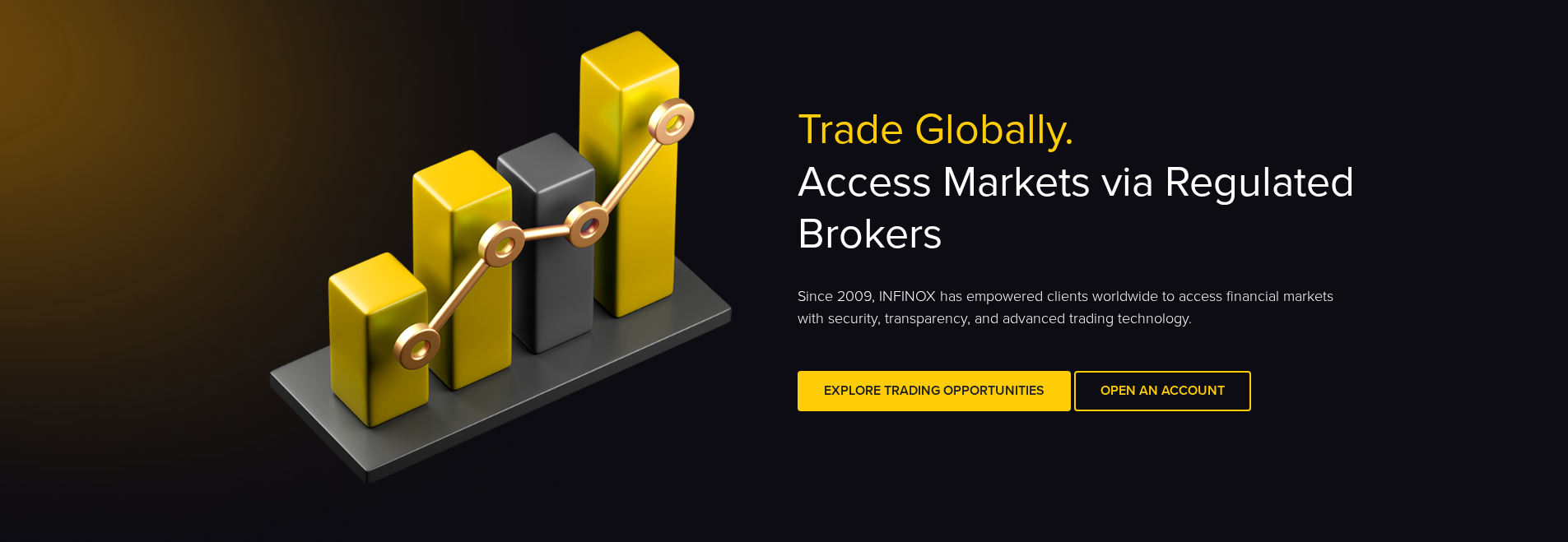 click on "Trade Globally.  Access Markets via Regulated Brokers" at bounding box center (1079, 182) 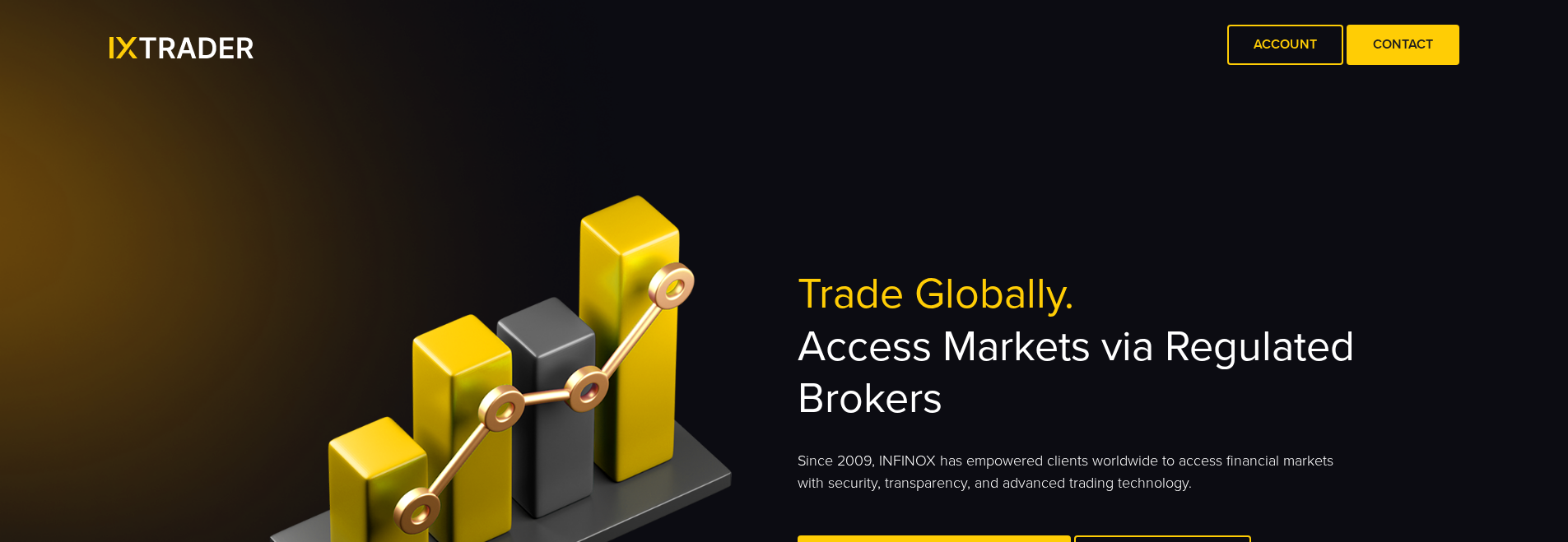 scroll, scrollTop: 0, scrollLeft: 0, axis: both 